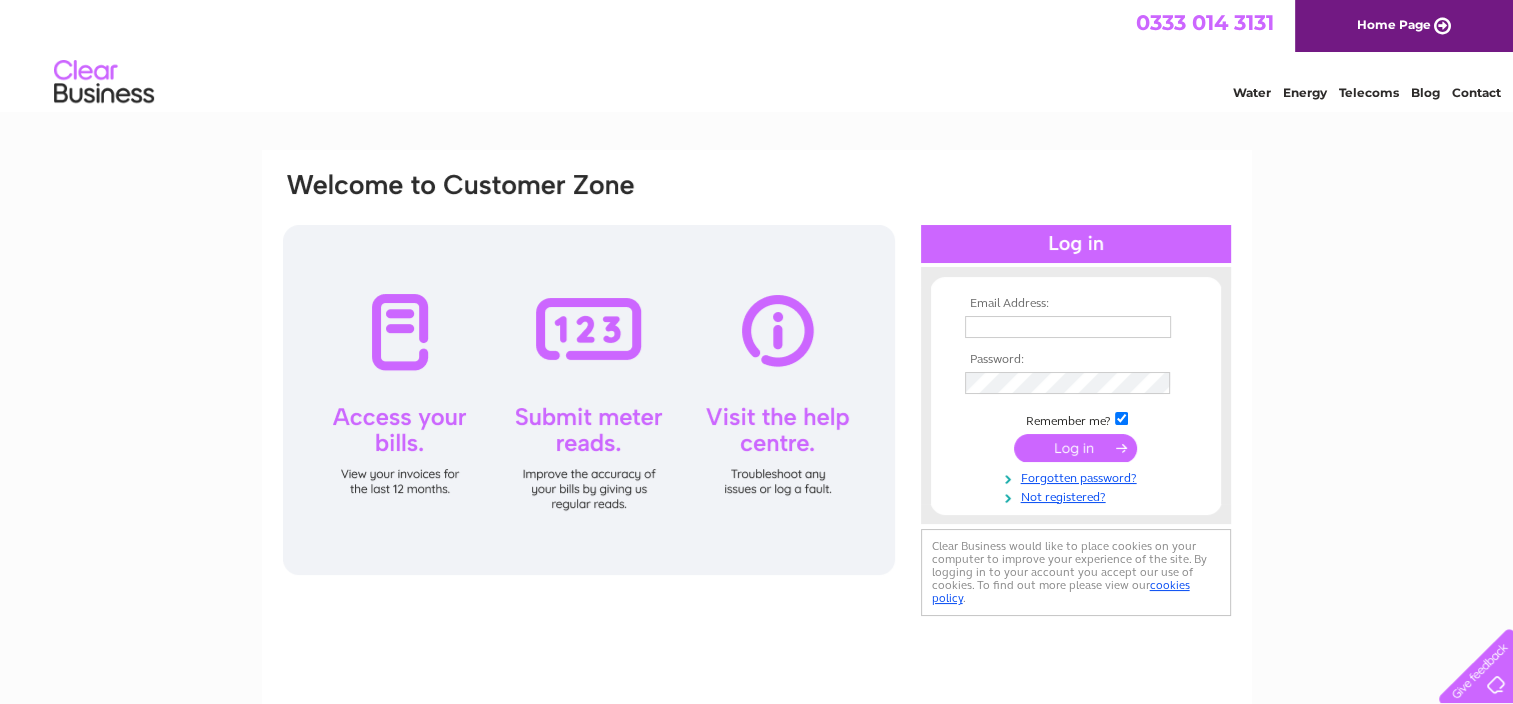 scroll, scrollTop: 0, scrollLeft: 0, axis: both 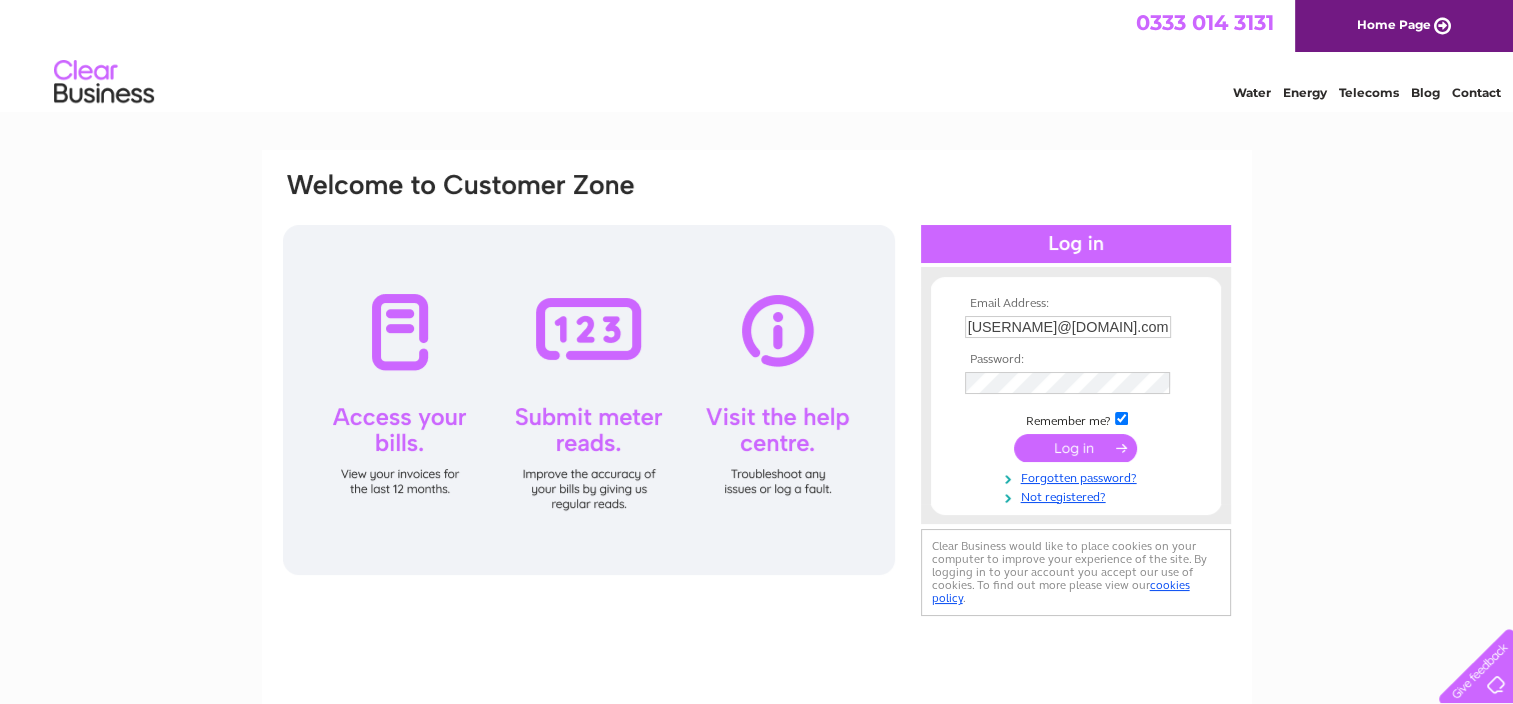 click at bounding box center (1075, 448) 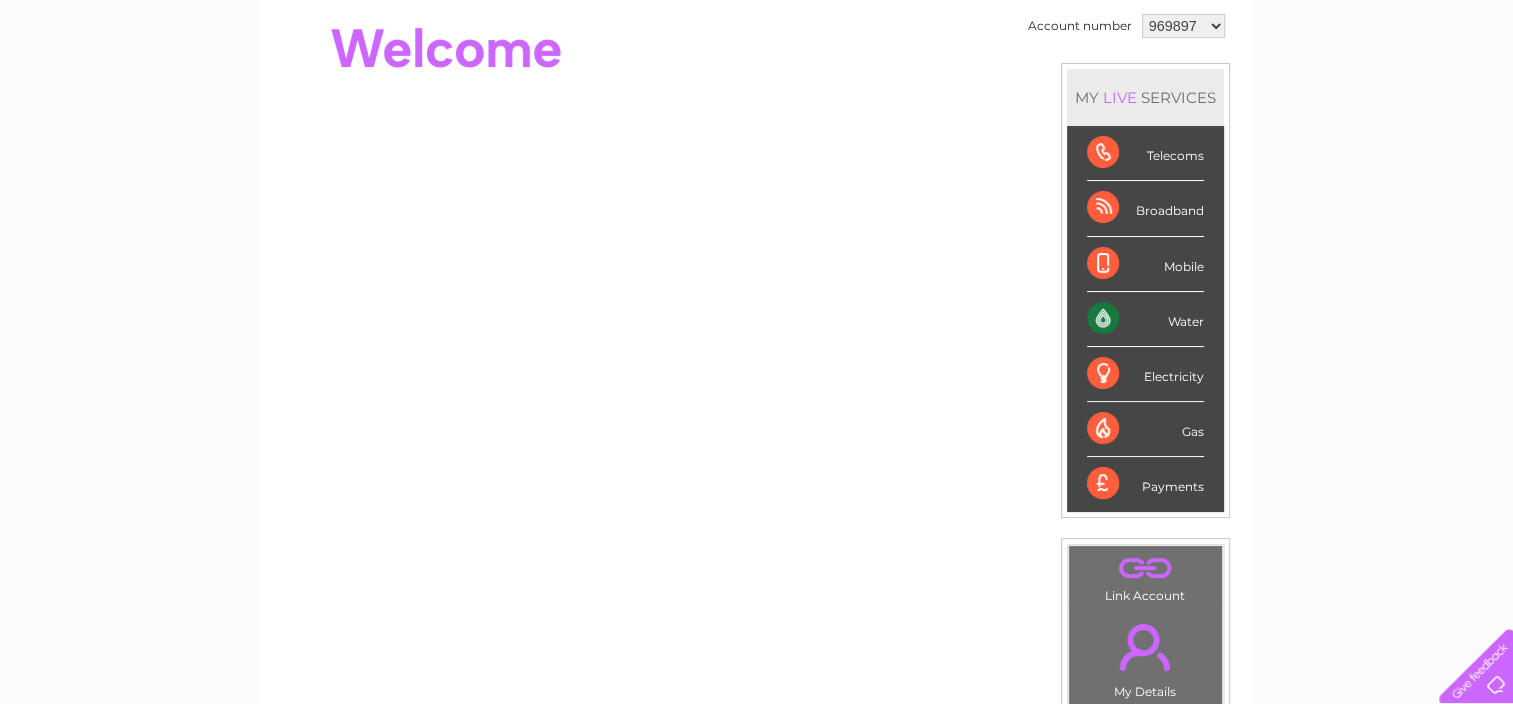 scroll, scrollTop: 0, scrollLeft: 0, axis: both 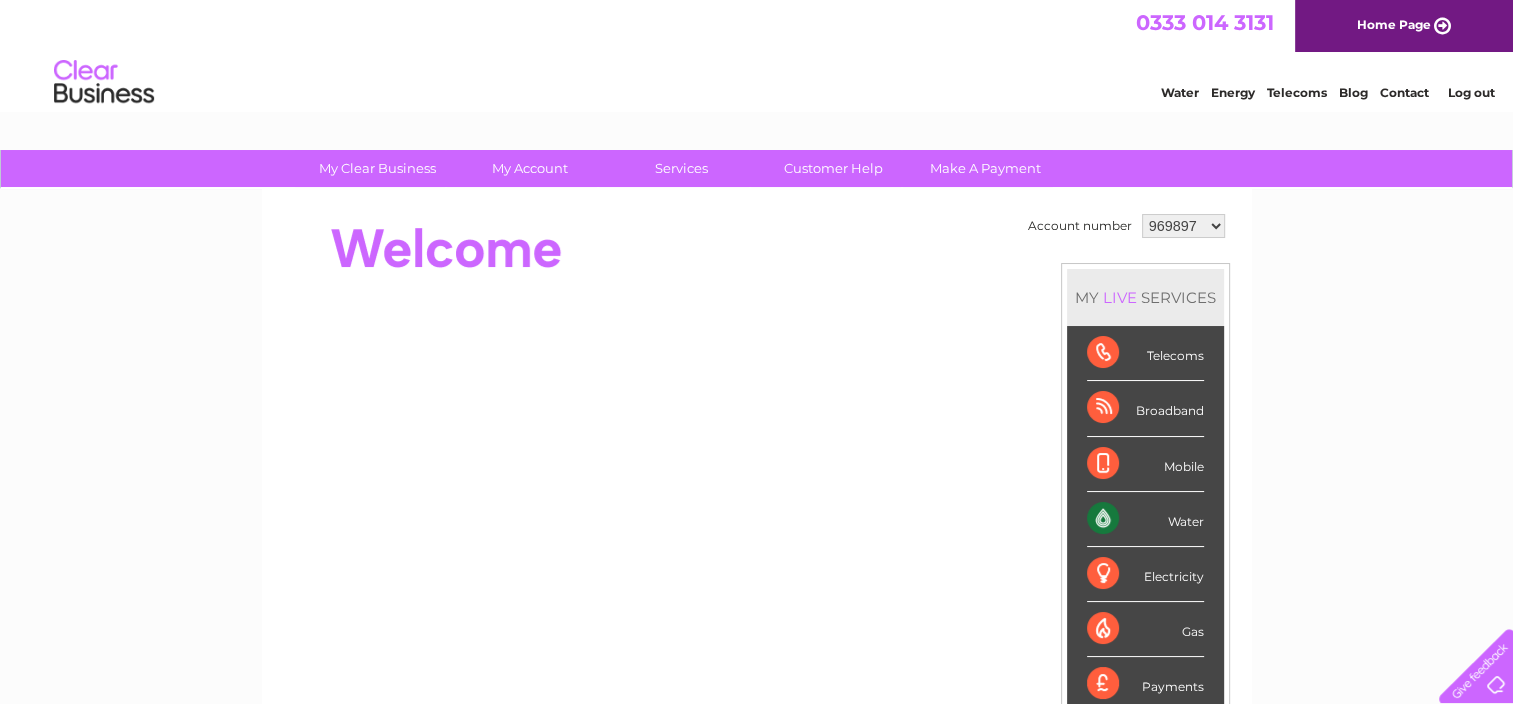 click on "969897
1089591" at bounding box center [1183, 226] 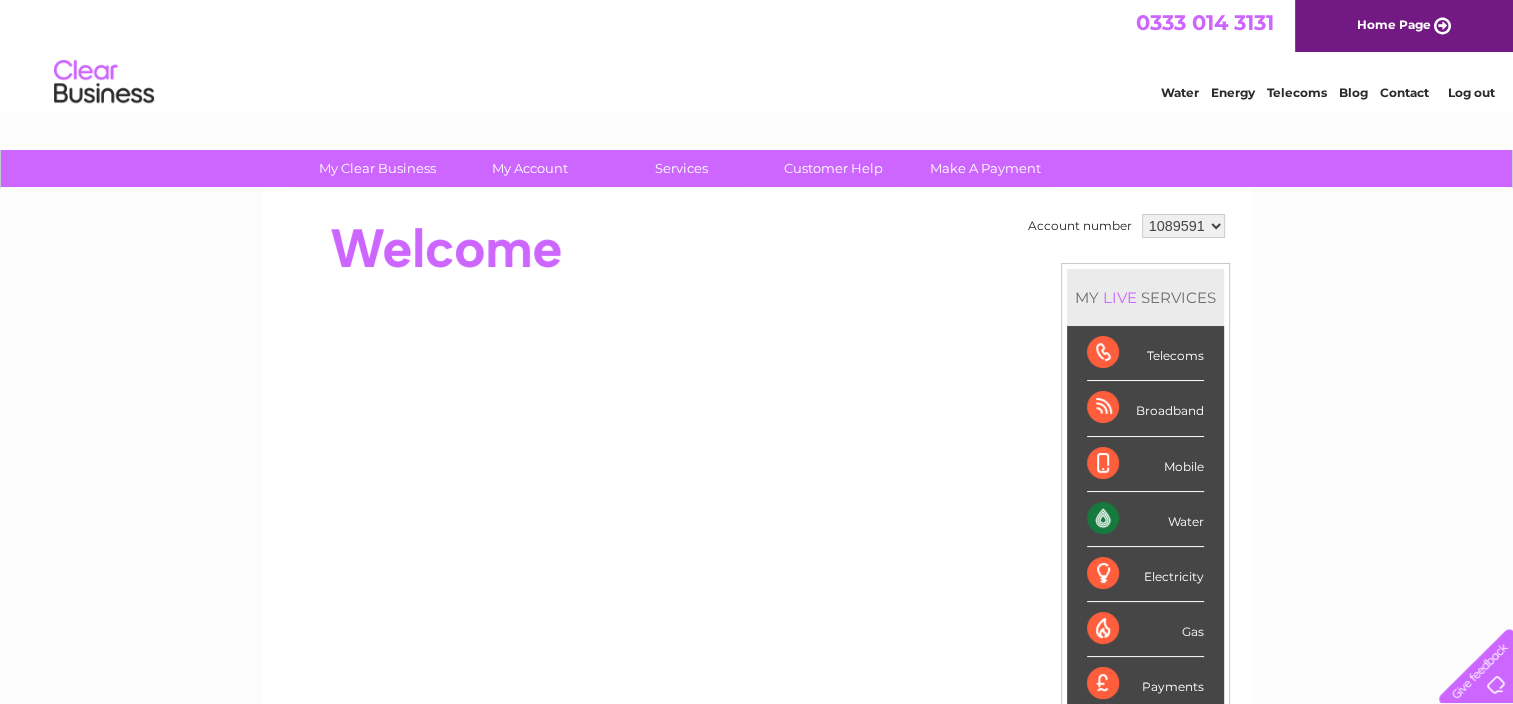 click on "969897
1089591" at bounding box center [1183, 226] 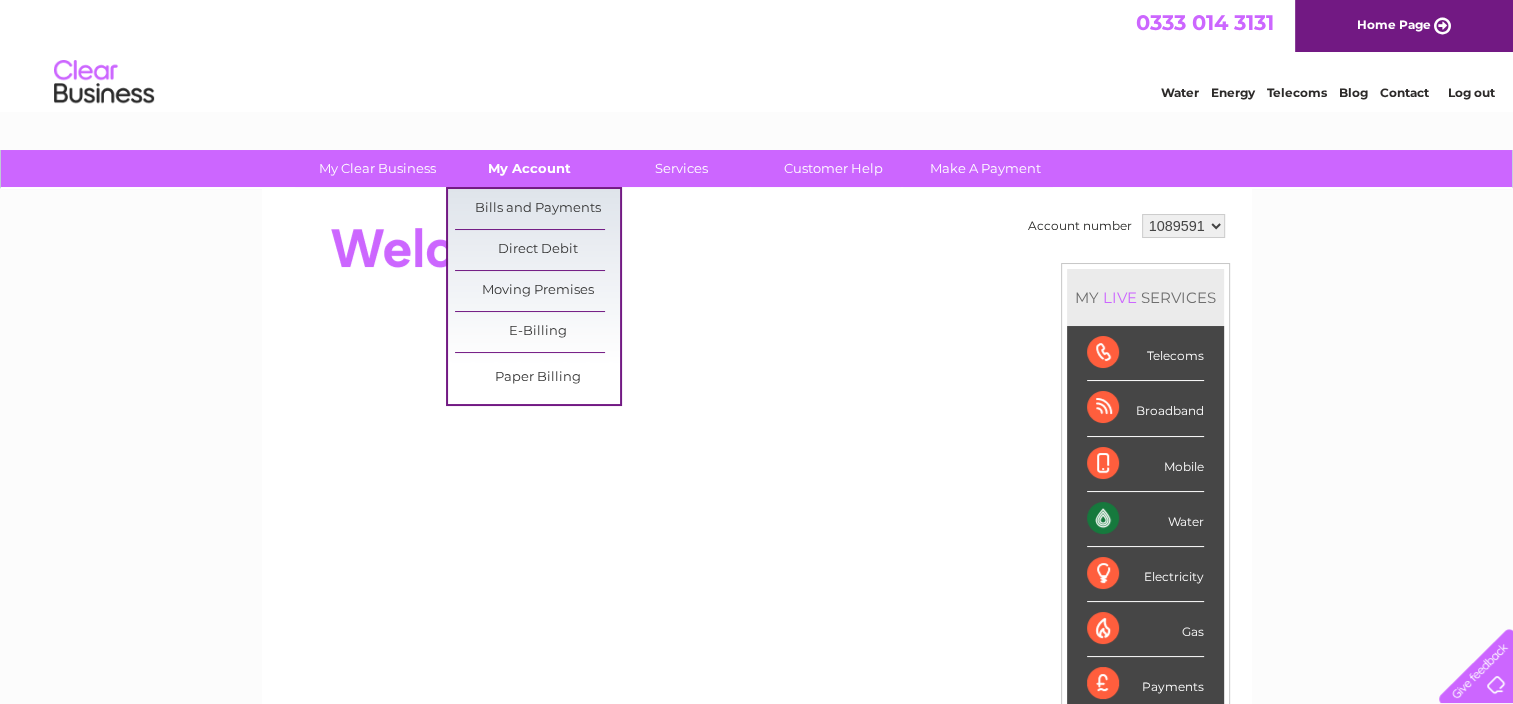 click on "My Account" at bounding box center [529, 168] 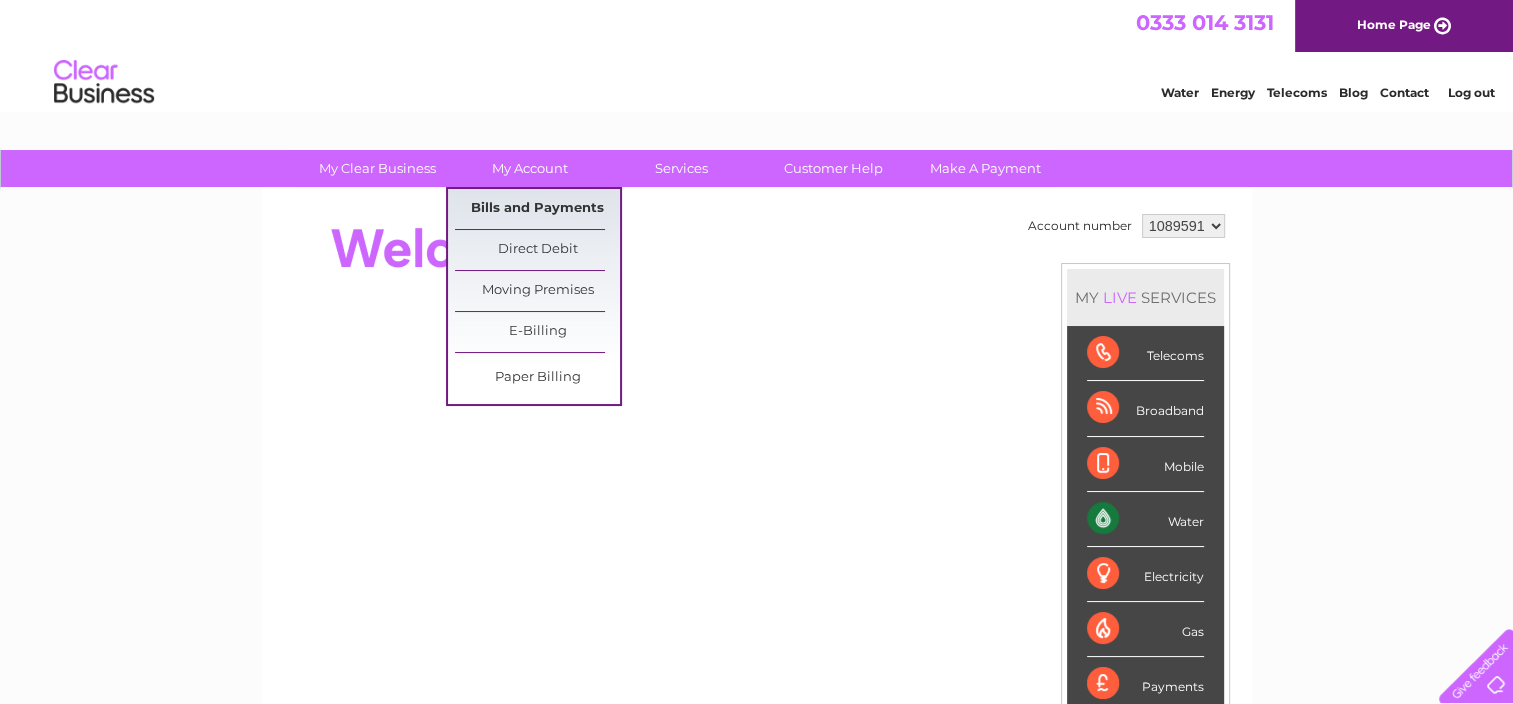 click on "Bills and Payments" at bounding box center (537, 209) 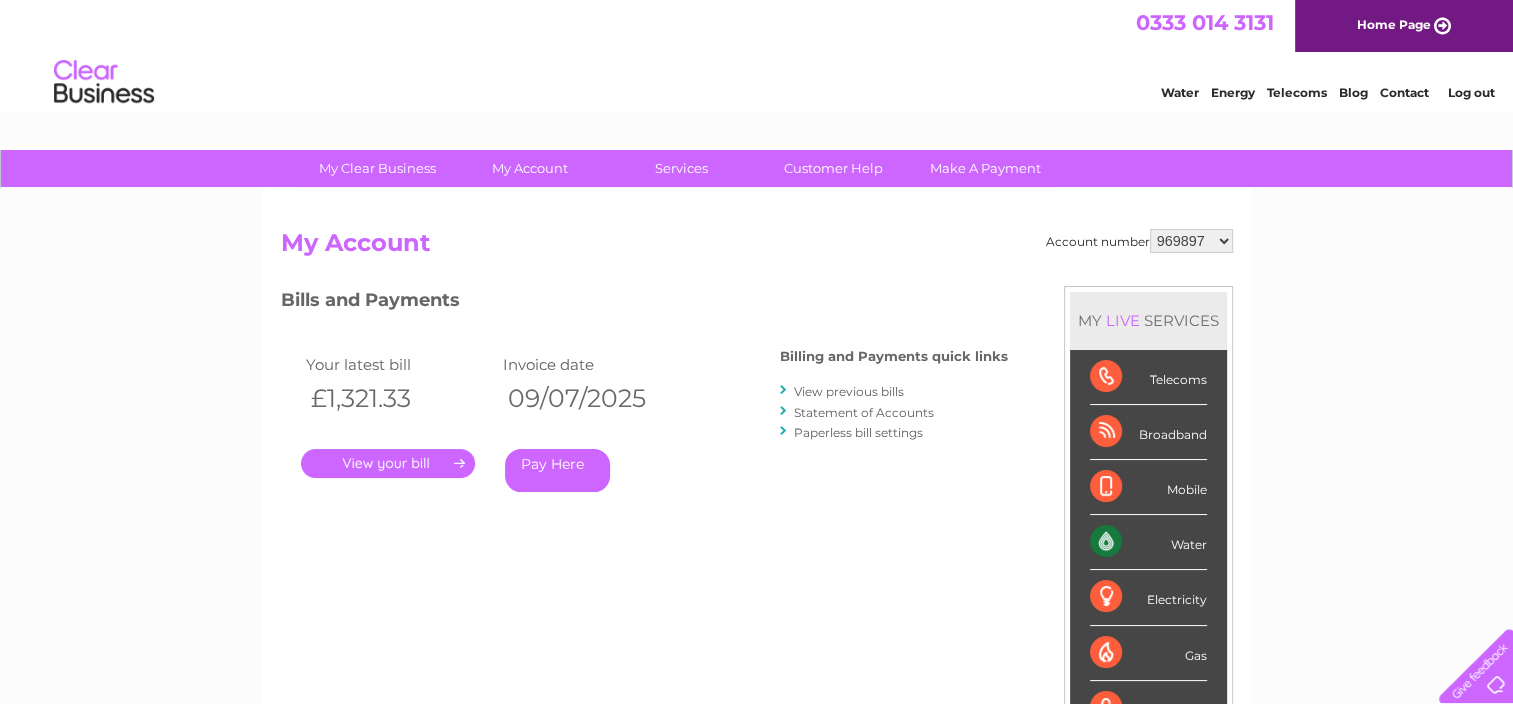 scroll, scrollTop: 0, scrollLeft: 0, axis: both 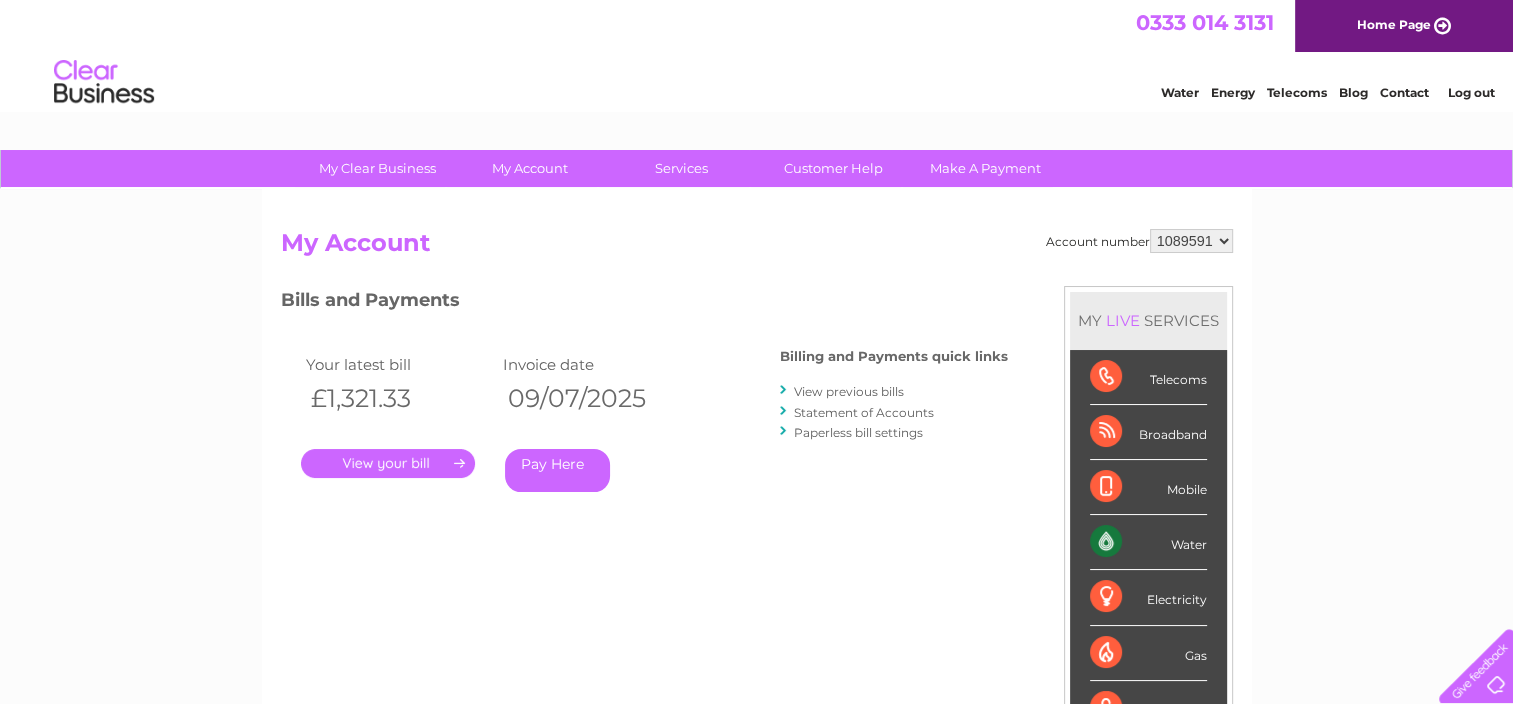 click on "969897
1089591" at bounding box center (1191, 241) 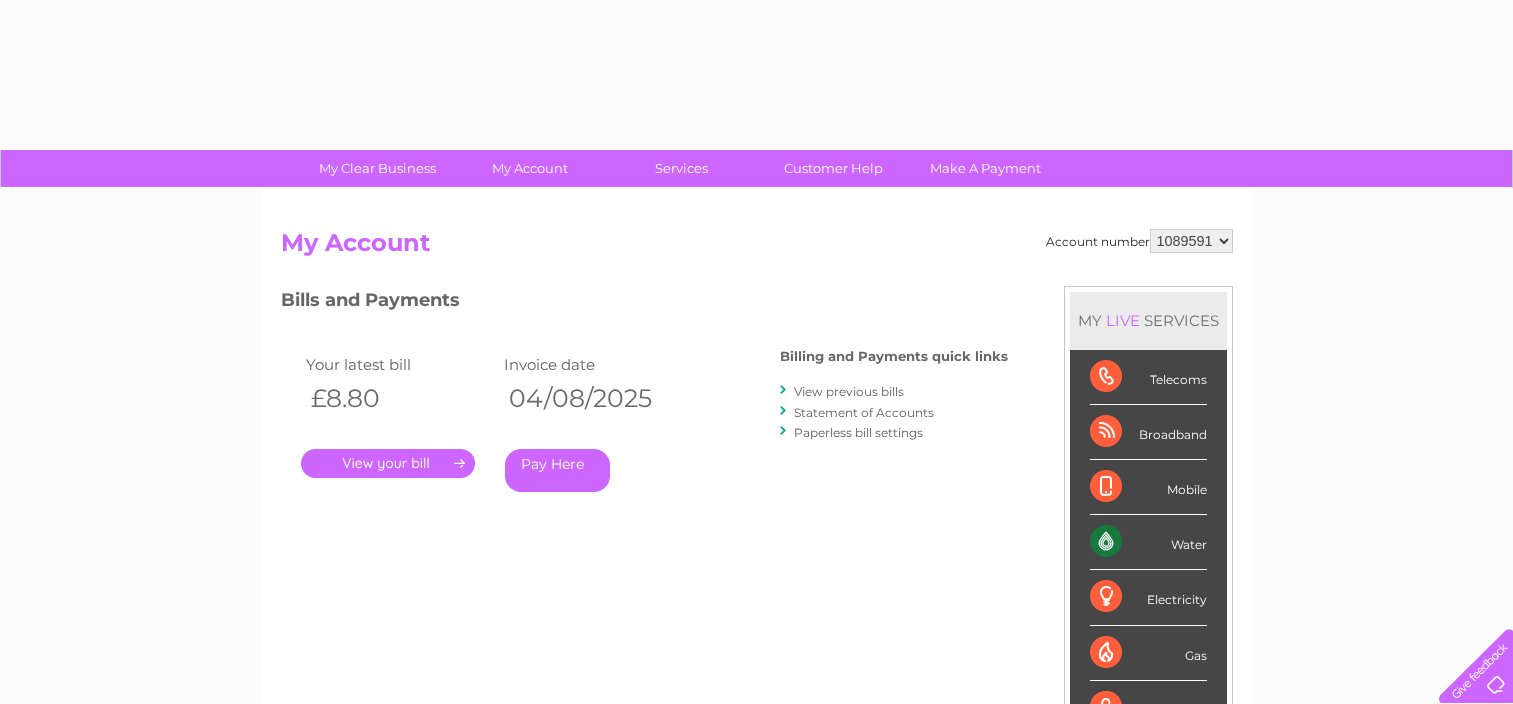 scroll, scrollTop: 0, scrollLeft: 0, axis: both 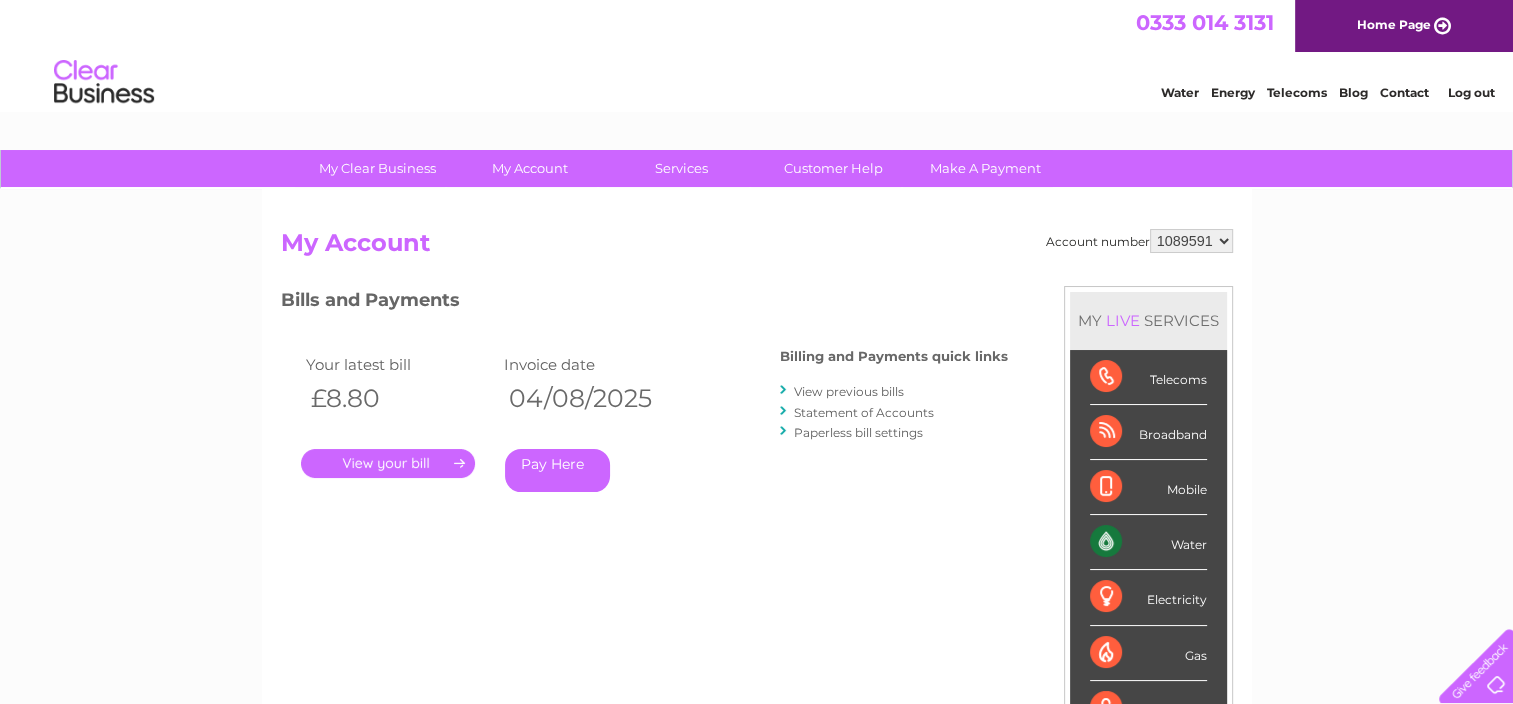 click on "." at bounding box center (388, 463) 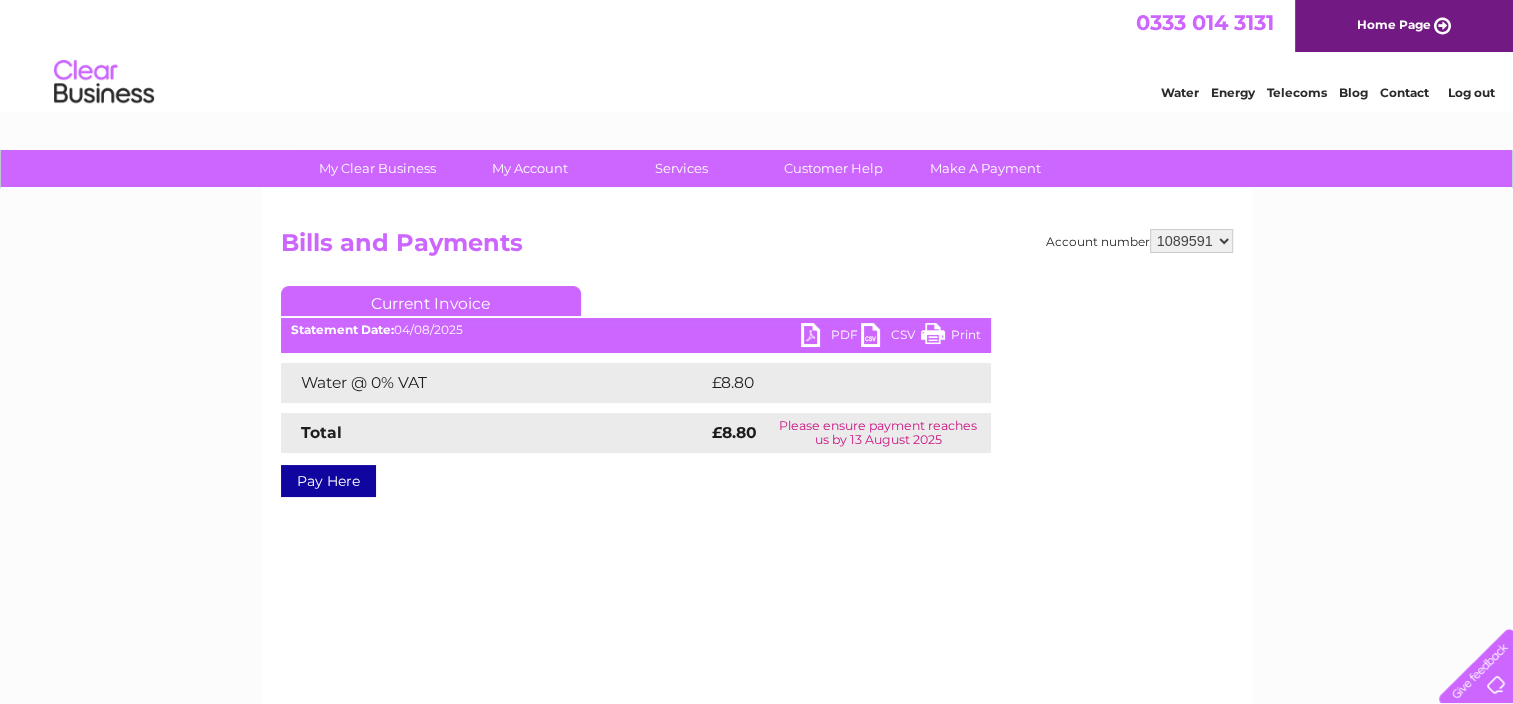 scroll, scrollTop: 0, scrollLeft: 0, axis: both 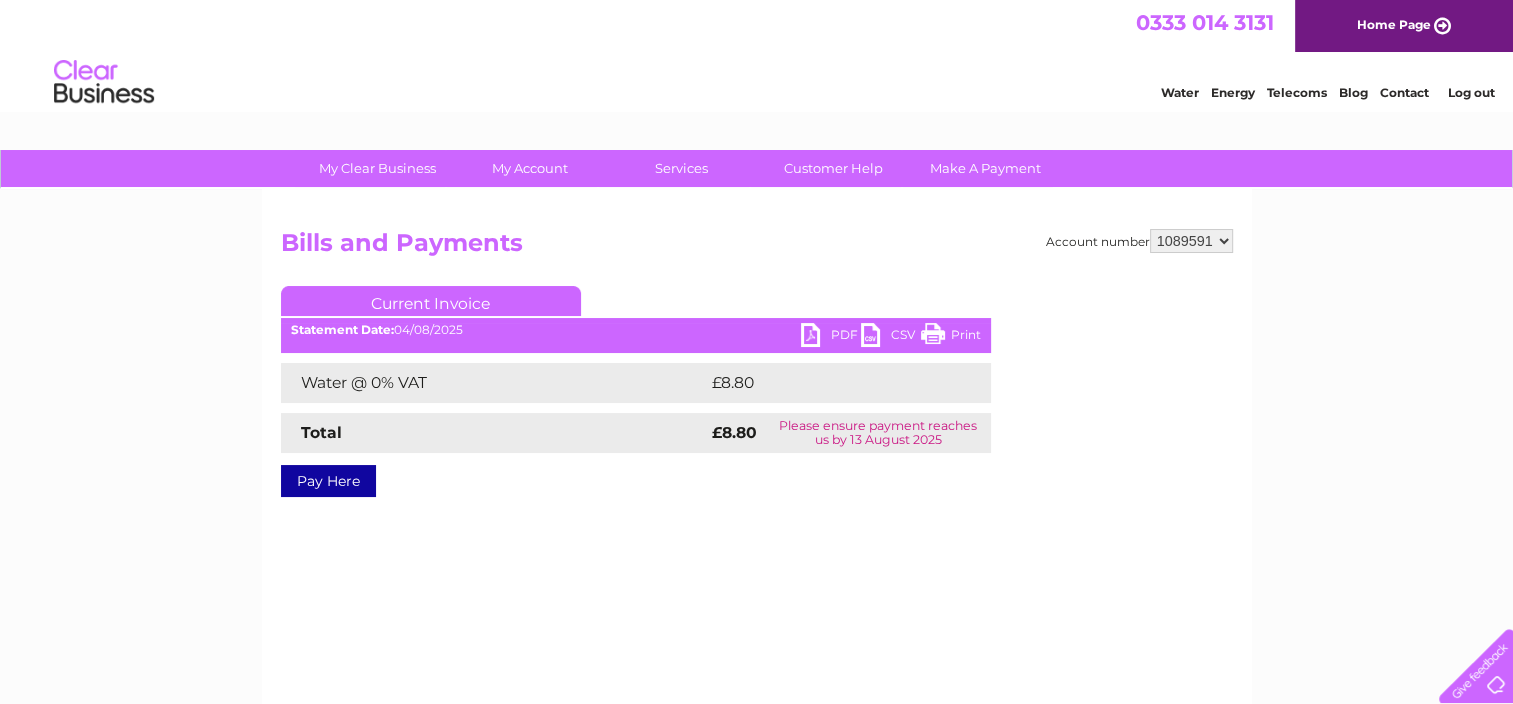 click on "PDF" at bounding box center [831, 337] 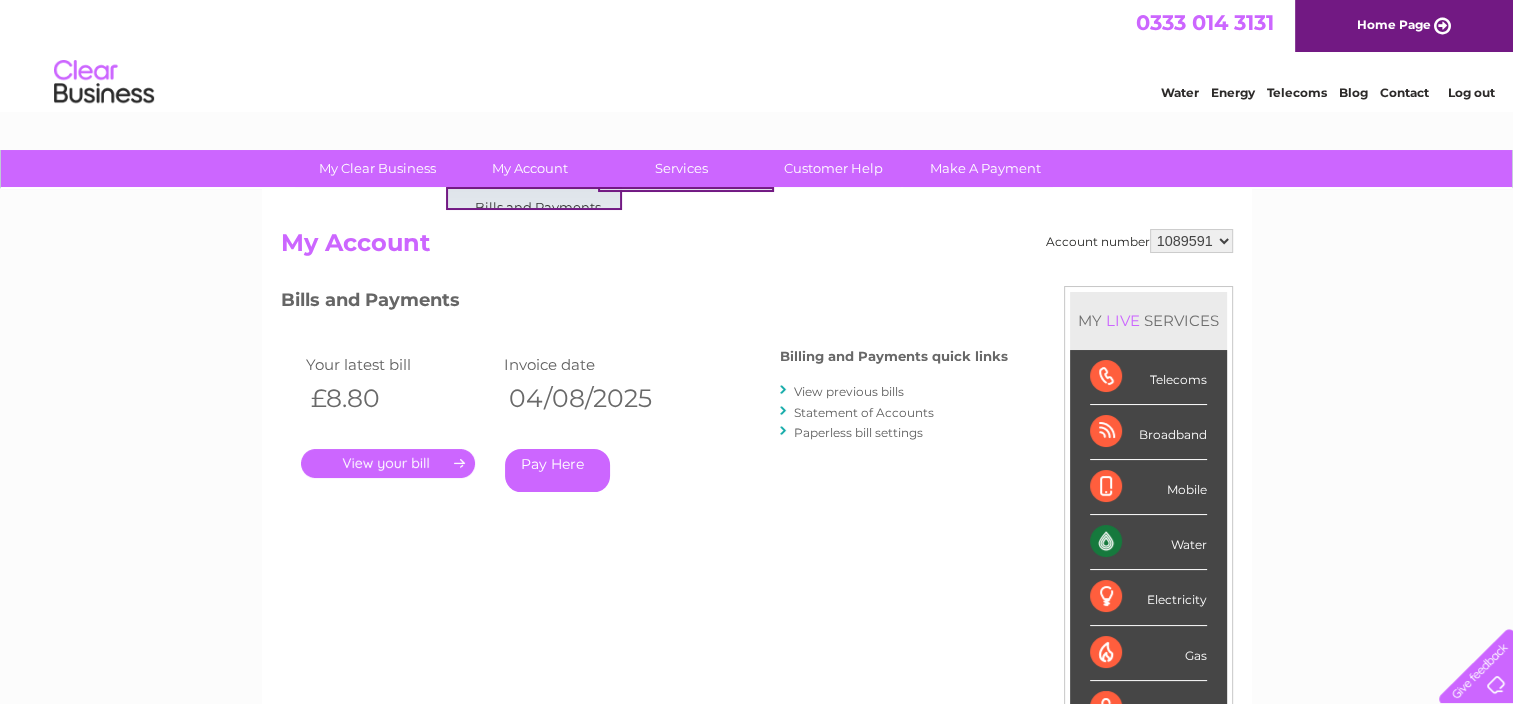 scroll, scrollTop: 0, scrollLeft: 0, axis: both 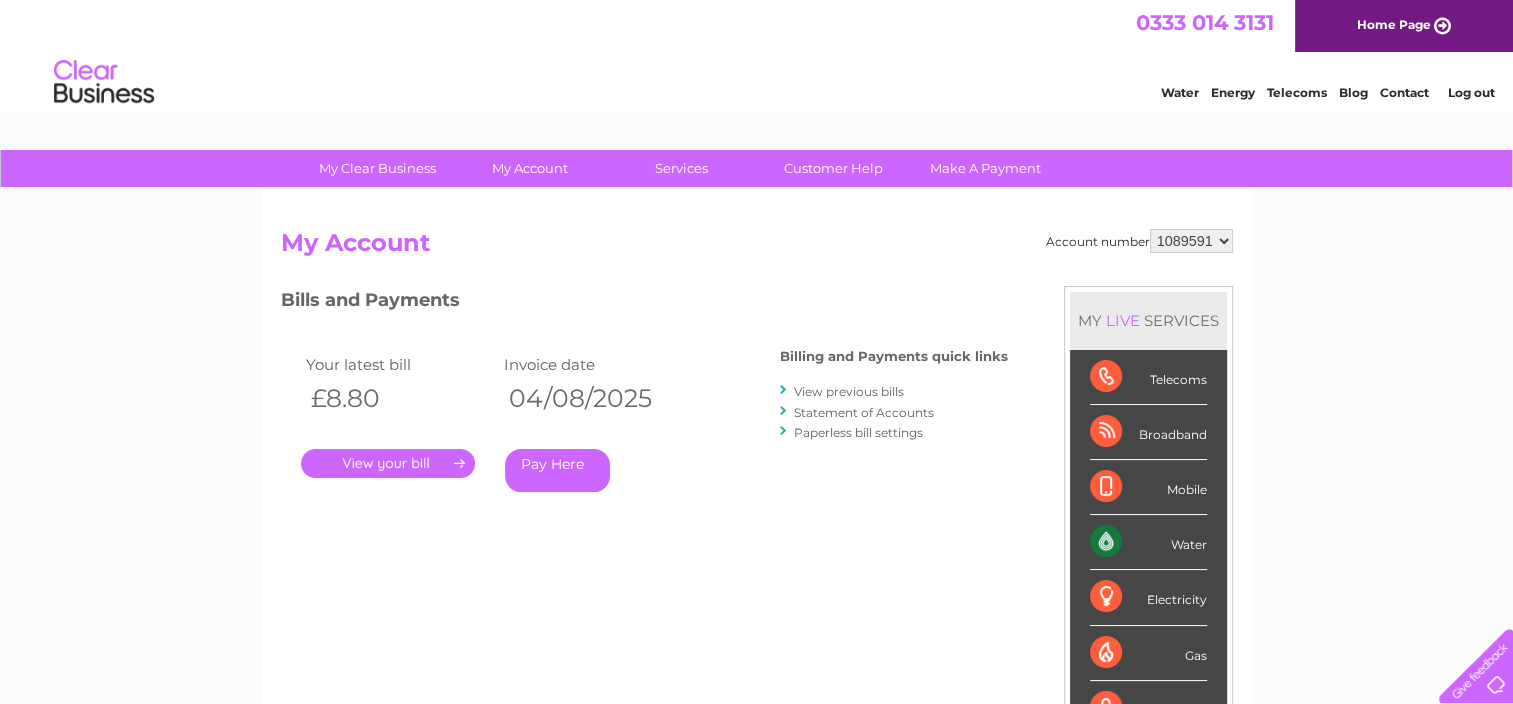 click on "." at bounding box center (388, 463) 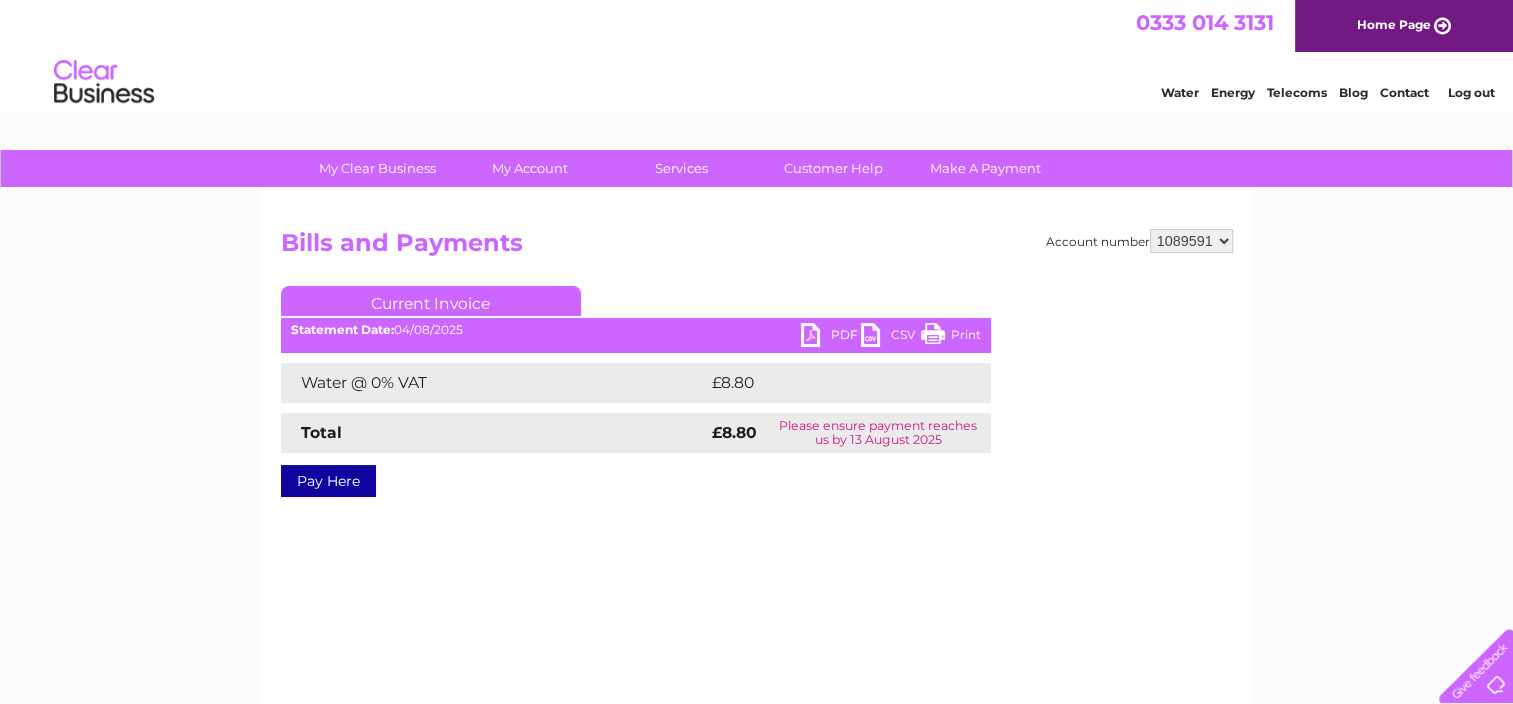 scroll, scrollTop: 0, scrollLeft: 0, axis: both 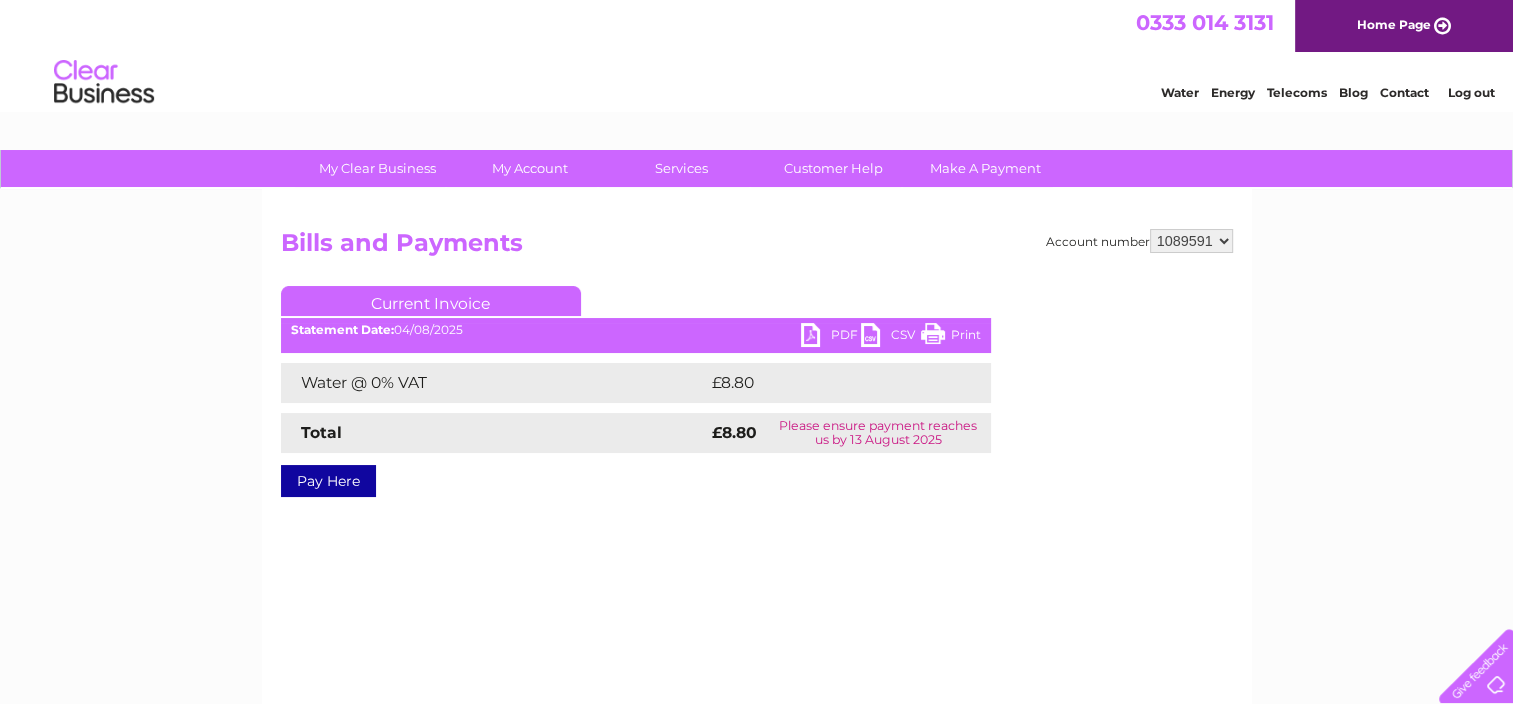 click on "PDF" at bounding box center (831, 337) 